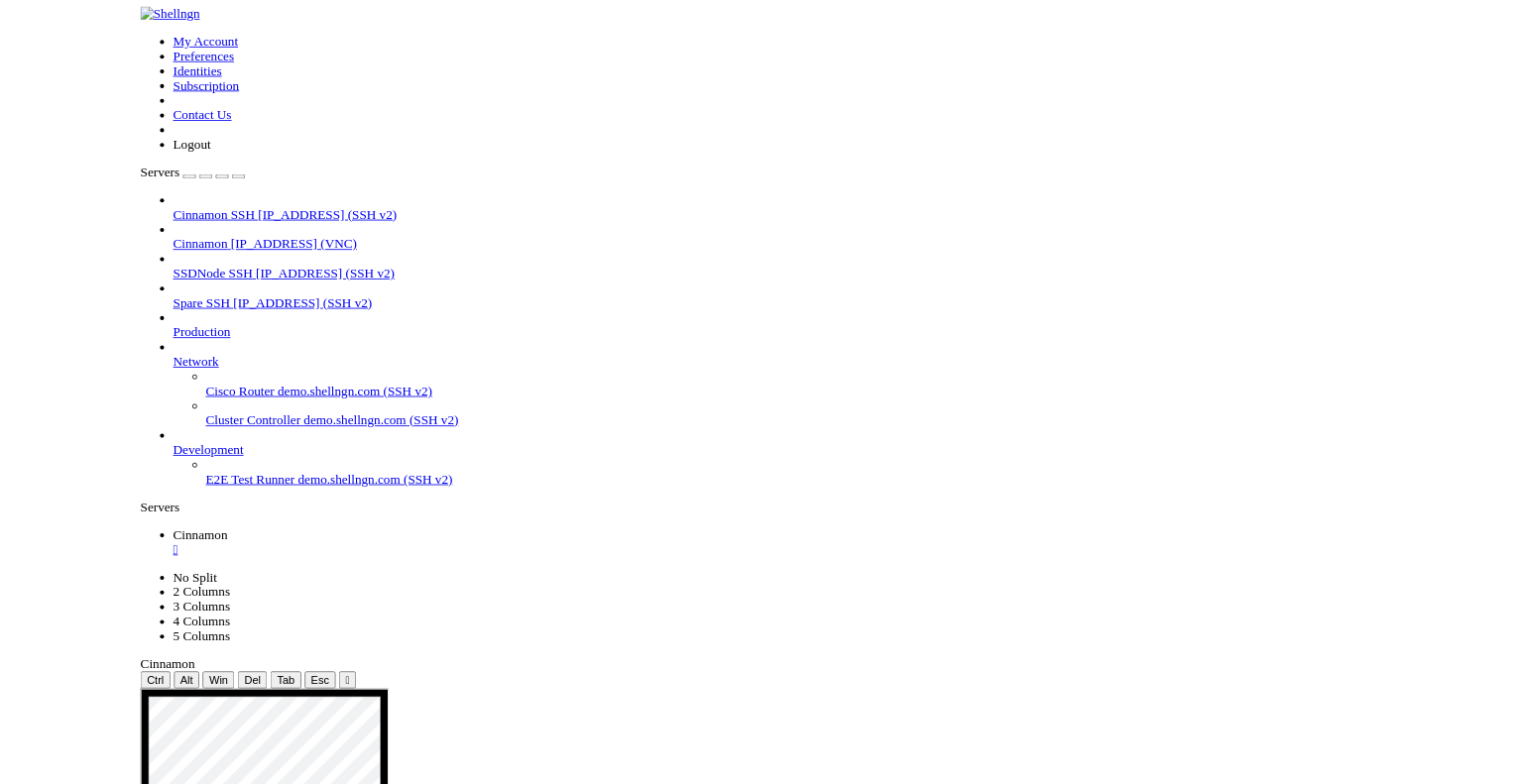 scroll, scrollTop: 0, scrollLeft: 0, axis: both 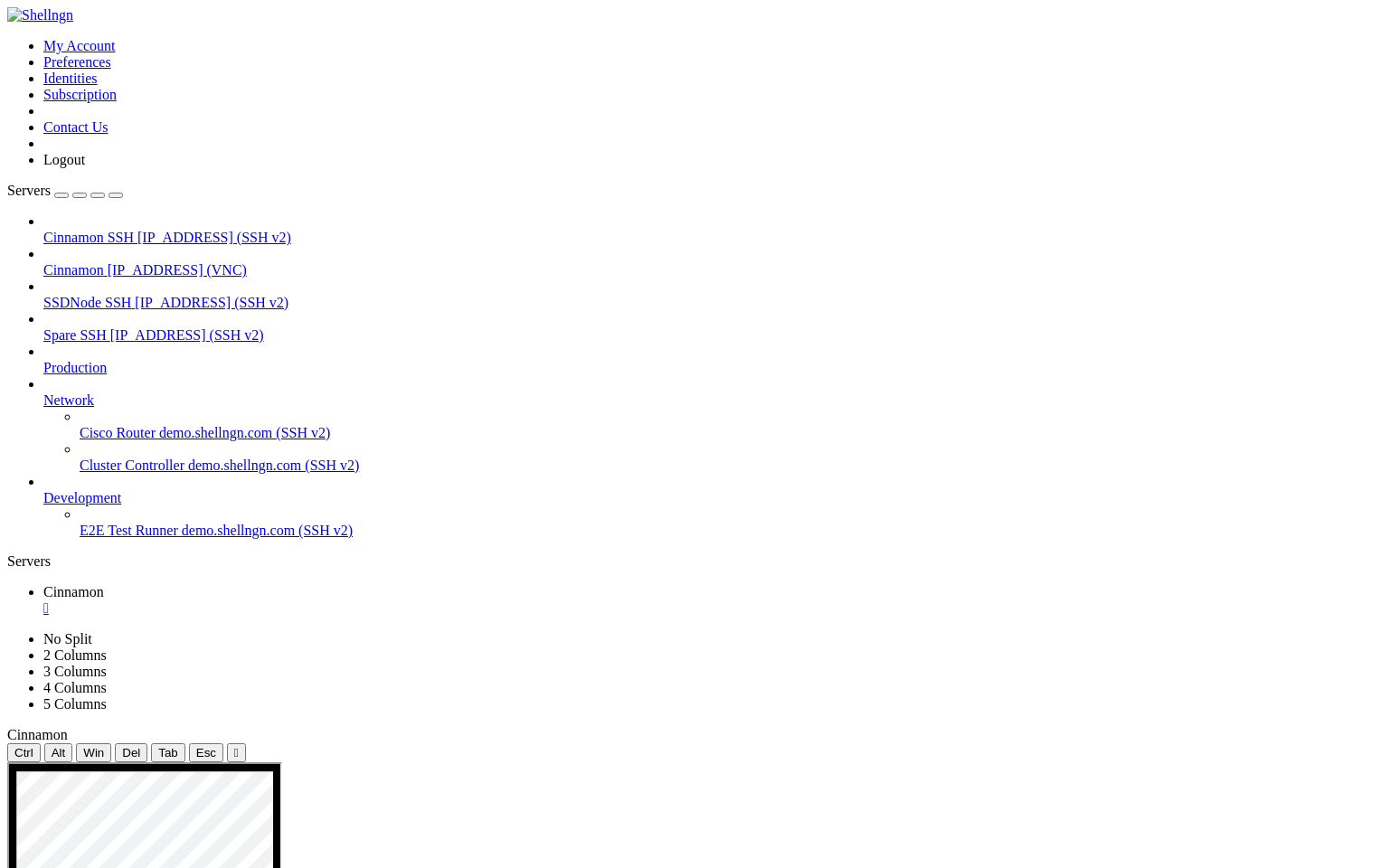 click at bounding box center (706, 2070) 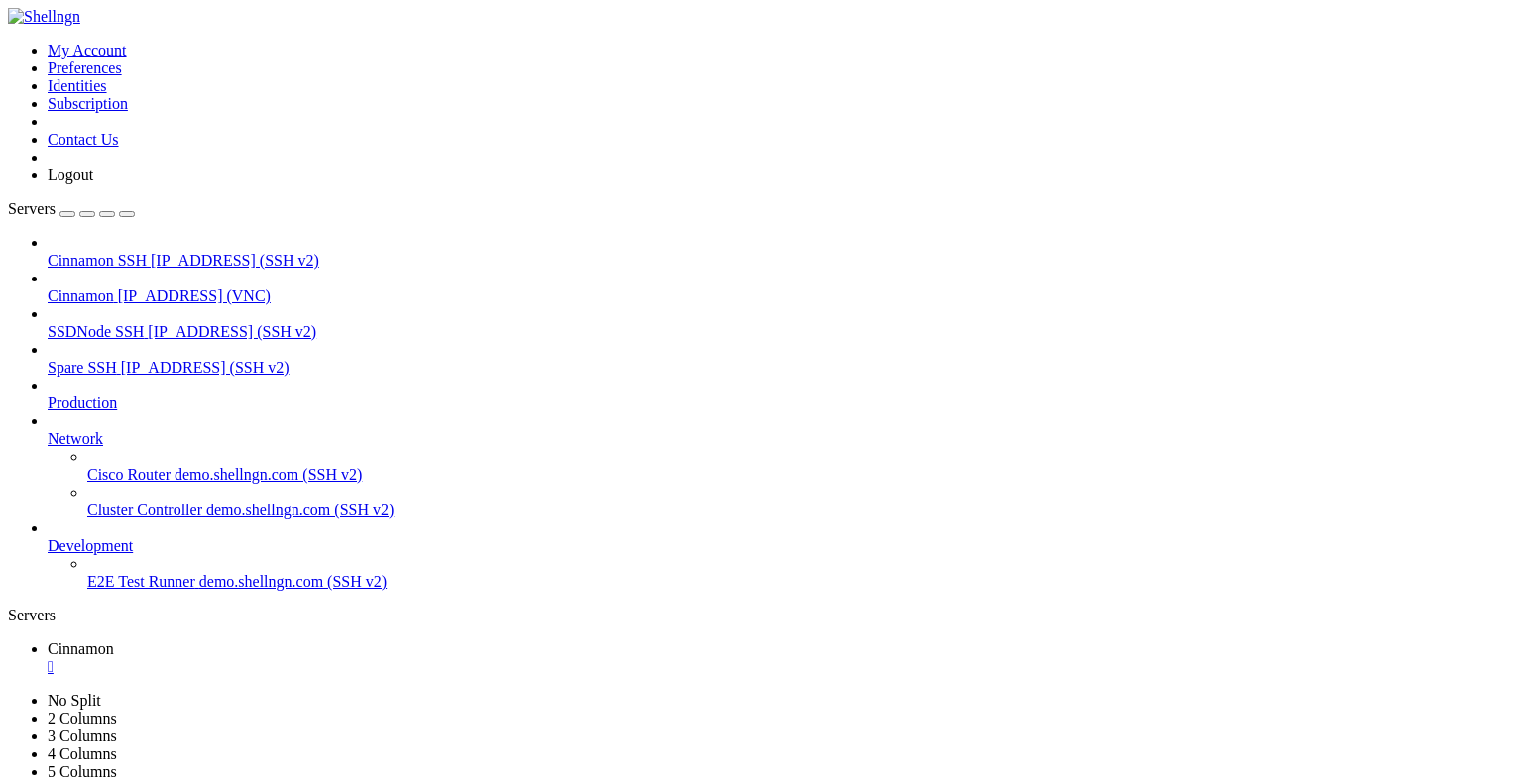 click on "" at bounding box center (781, 667) 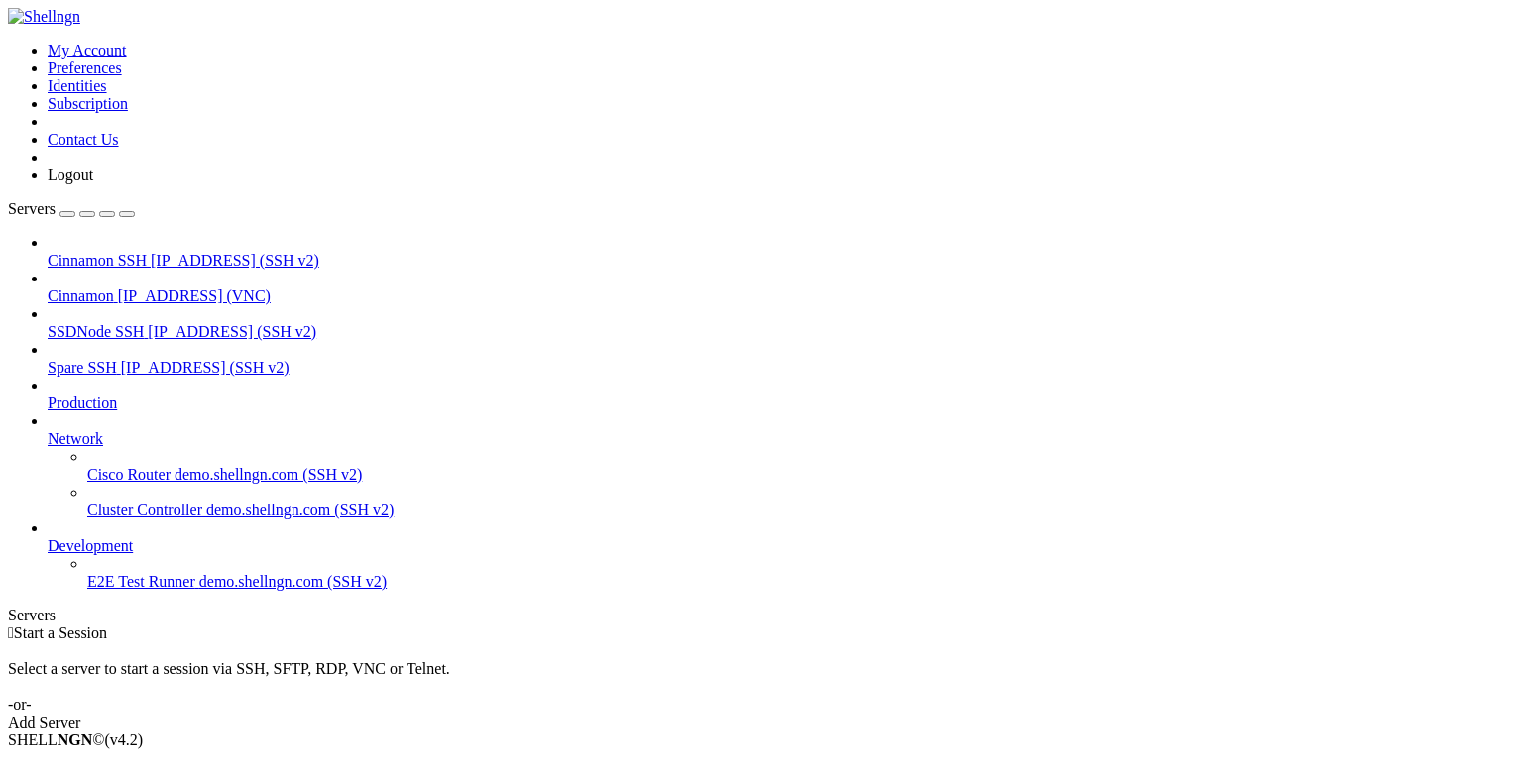 click at bounding box center (8, 42) 